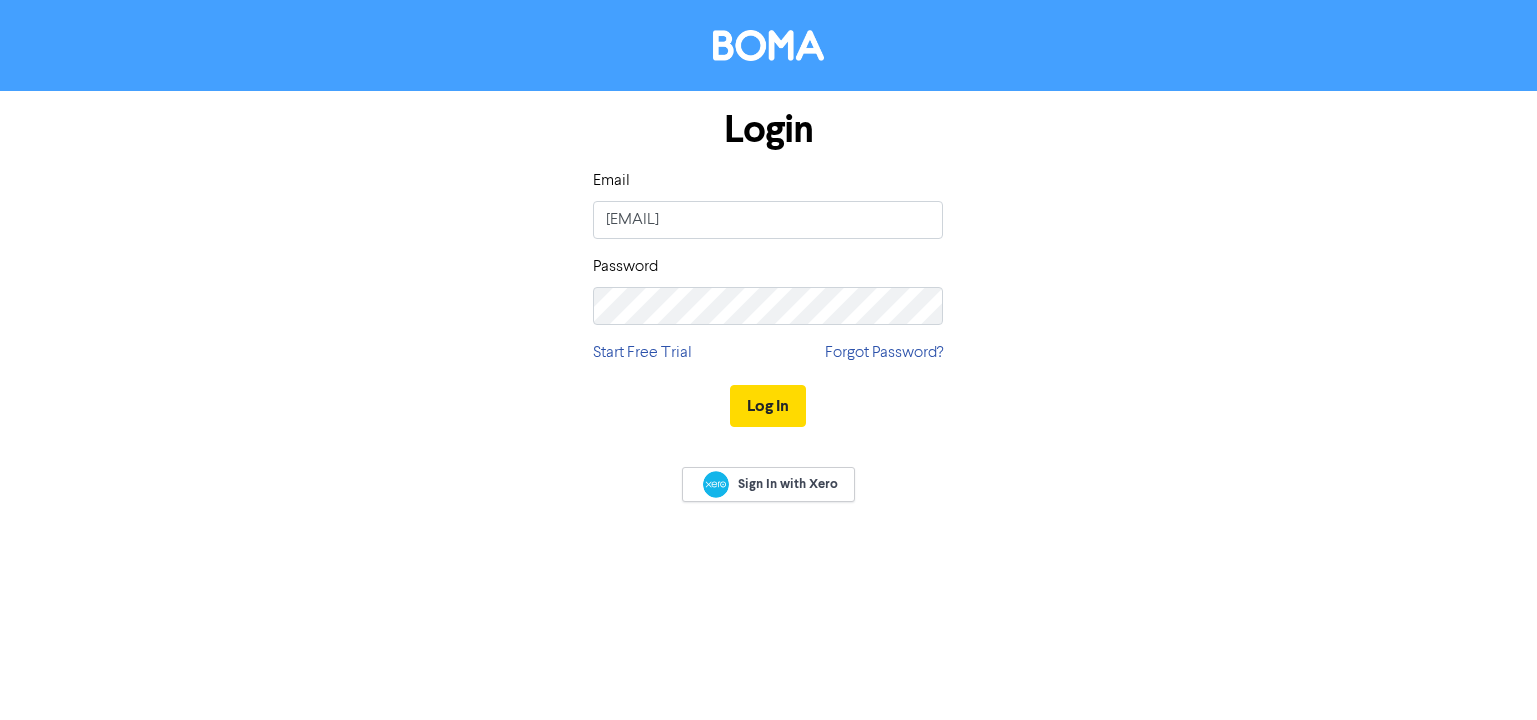 scroll, scrollTop: 0, scrollLeft: 0, axis: both 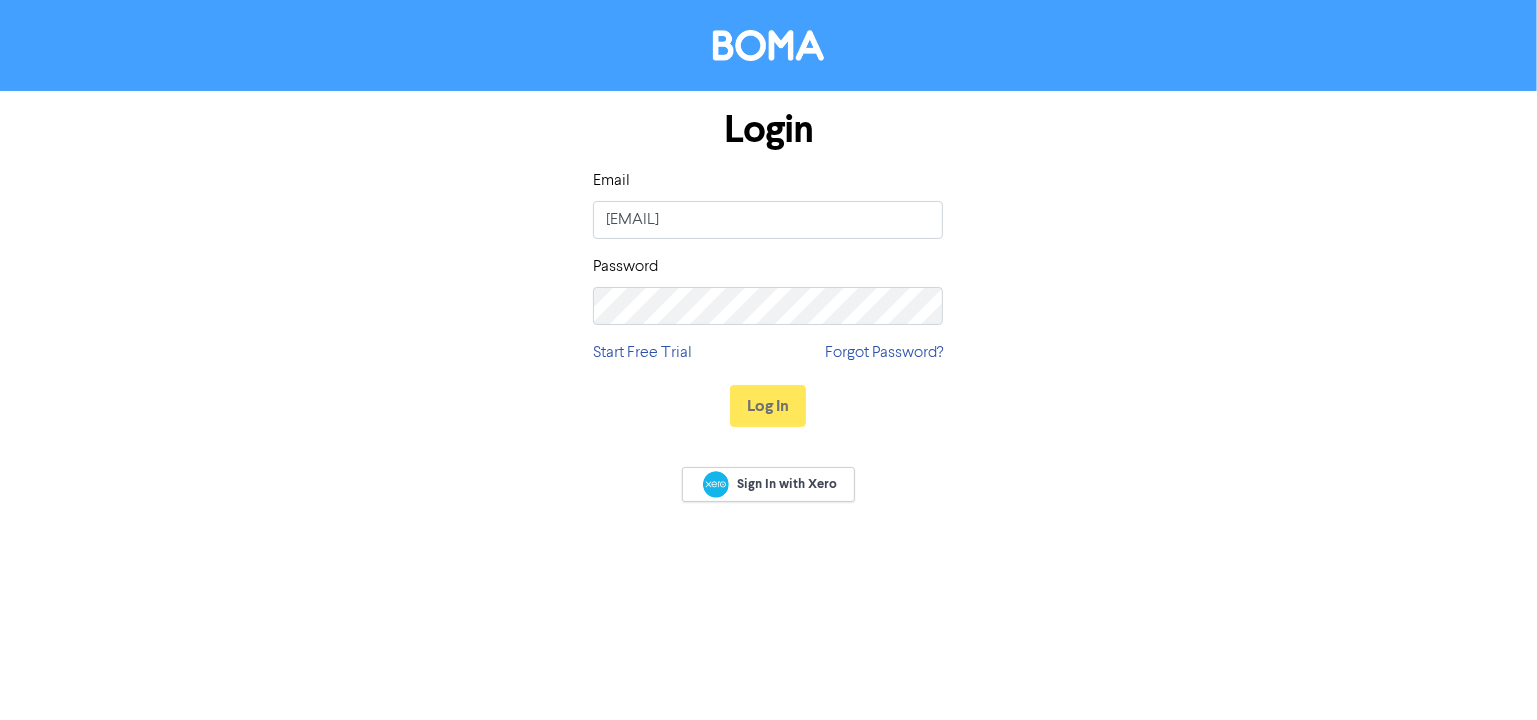 click on "Log In" at bounding box center (768, 406) 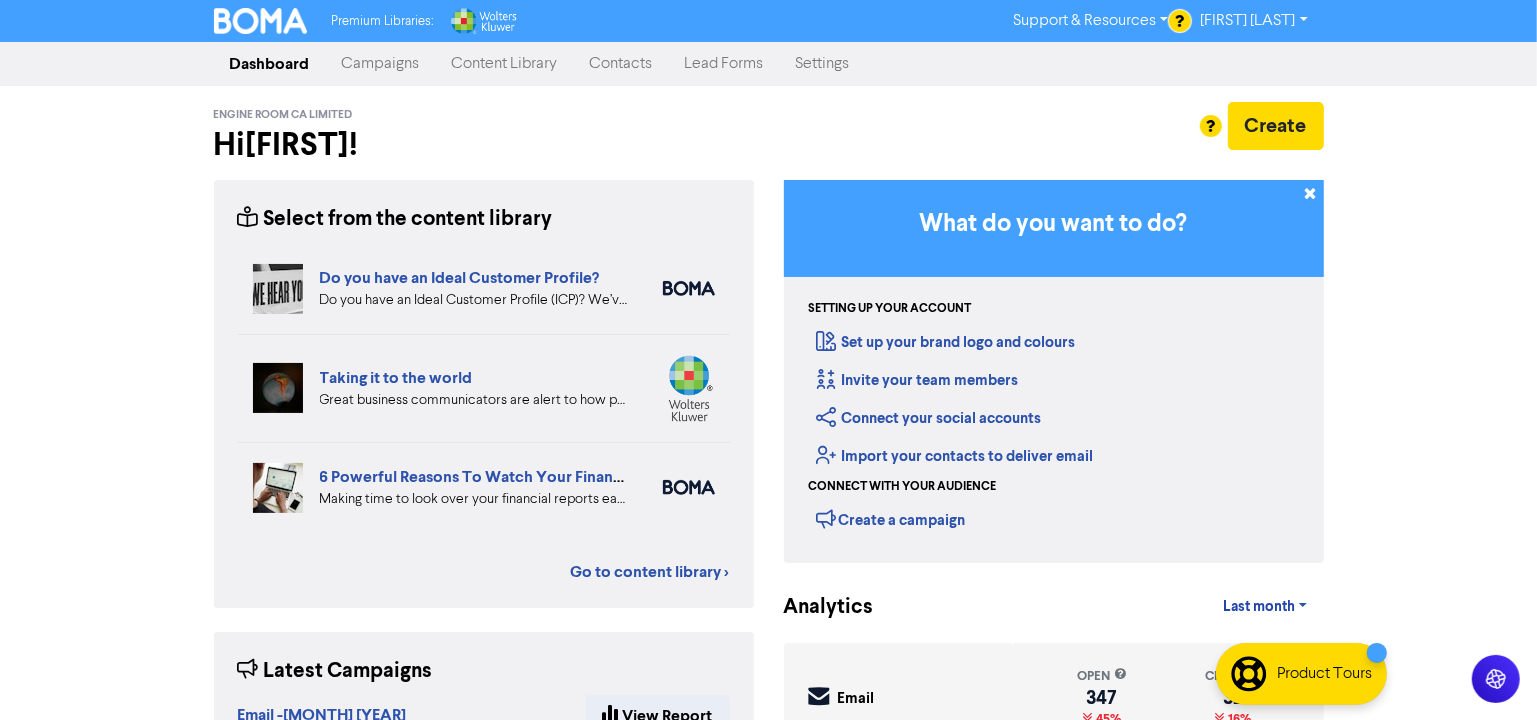 drag, startPoint x: 426, startPoint y: 275, endPoint x: 463, endPoint y: 268, distance: 37.65634 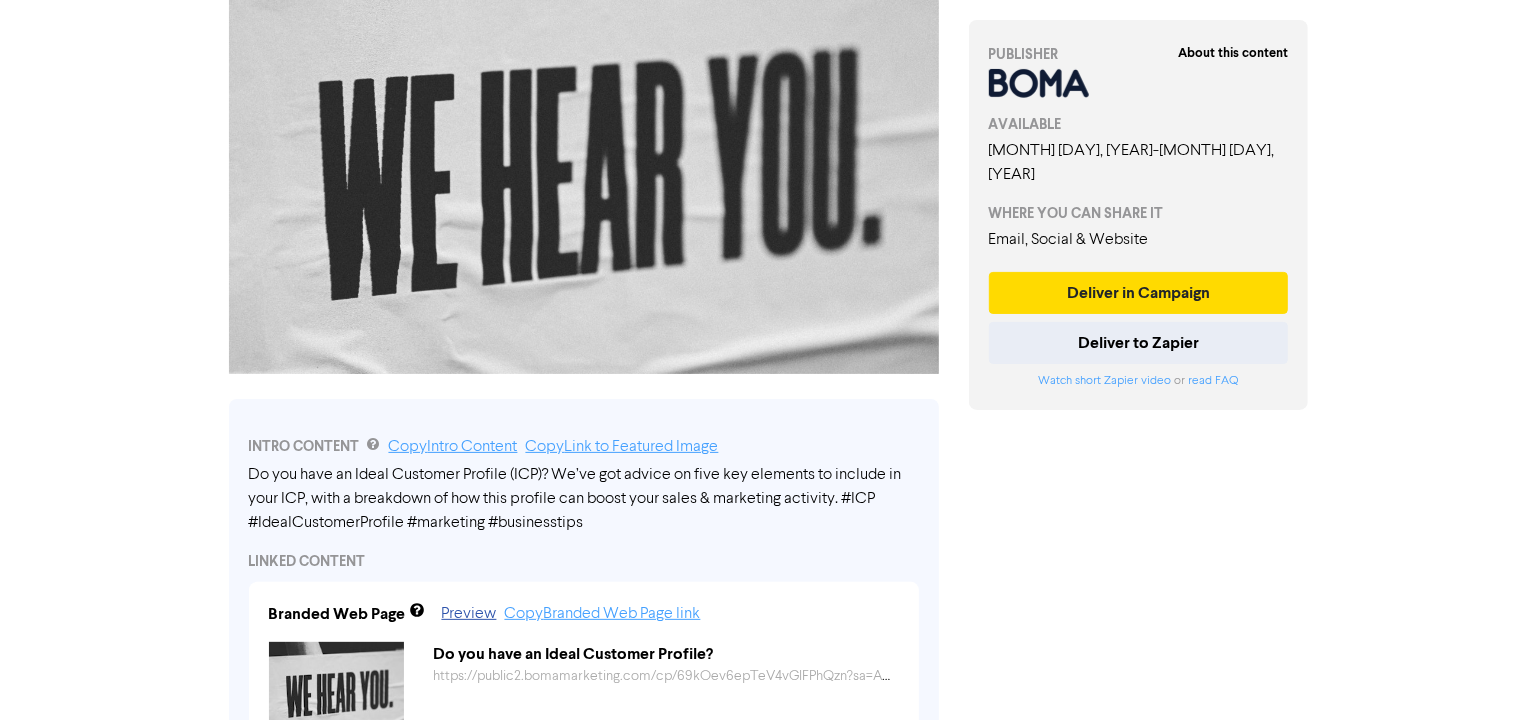 scroll, scrollTop: 258, scrollLeft: 0, axis: vertical 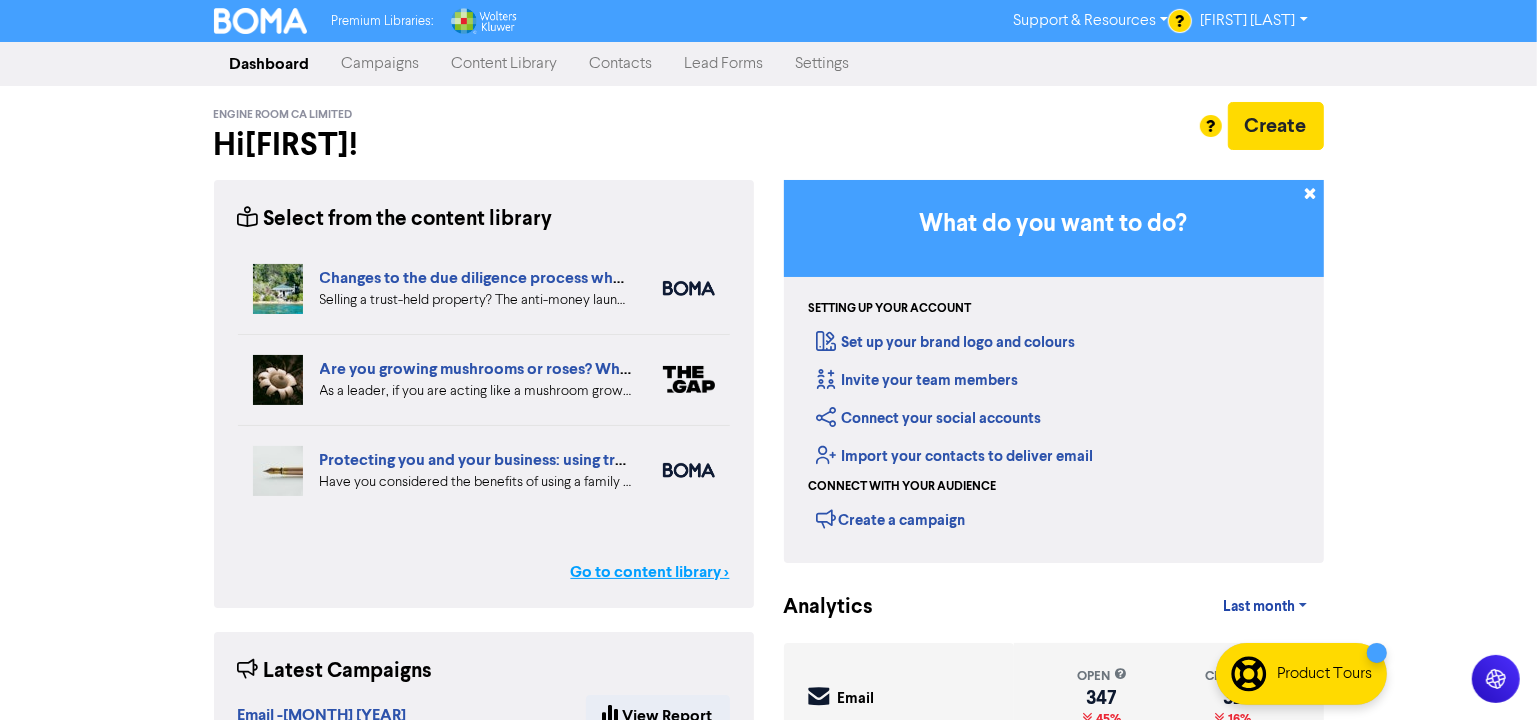 click on "Go to content library >" at bounding box center [650, 572] 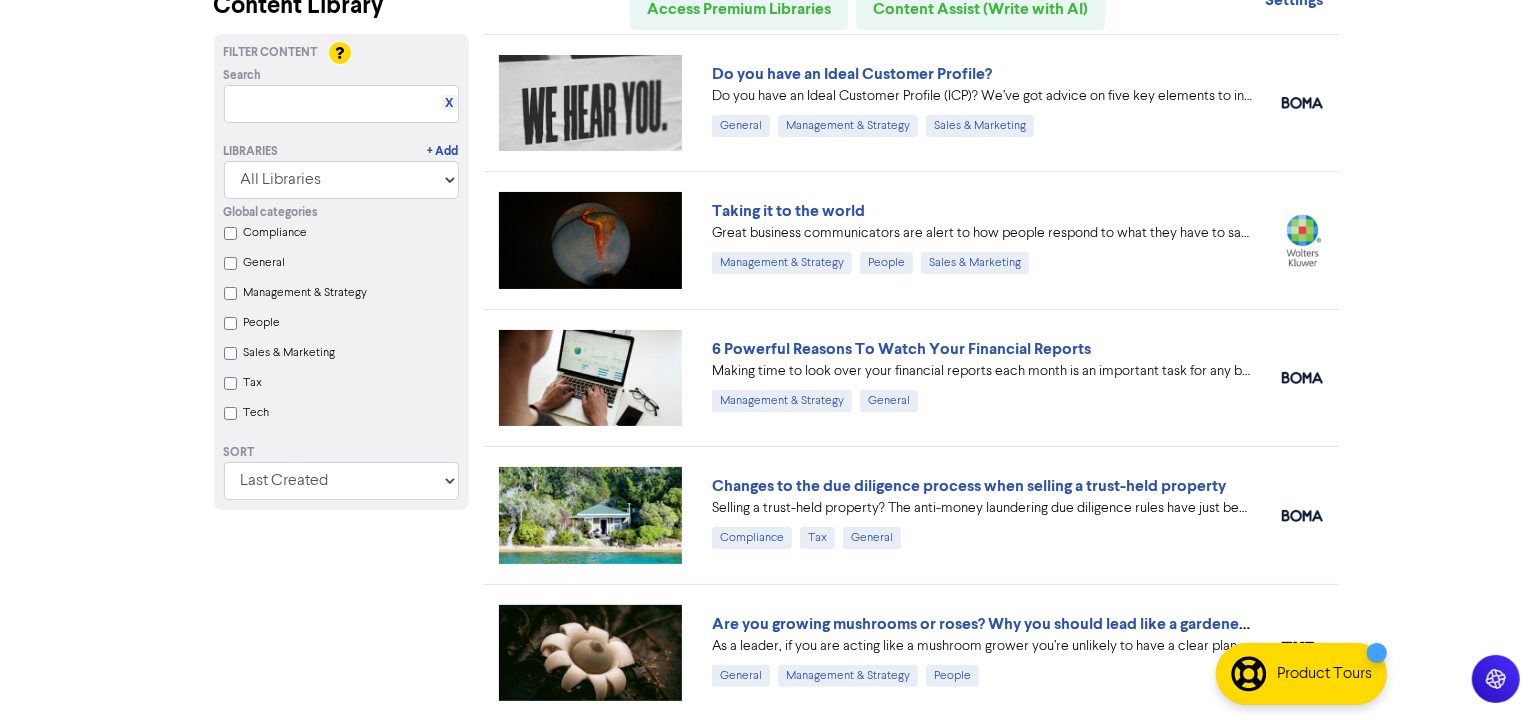 scroll, scrollTop: 0, scrollLeft: 0, axis: both 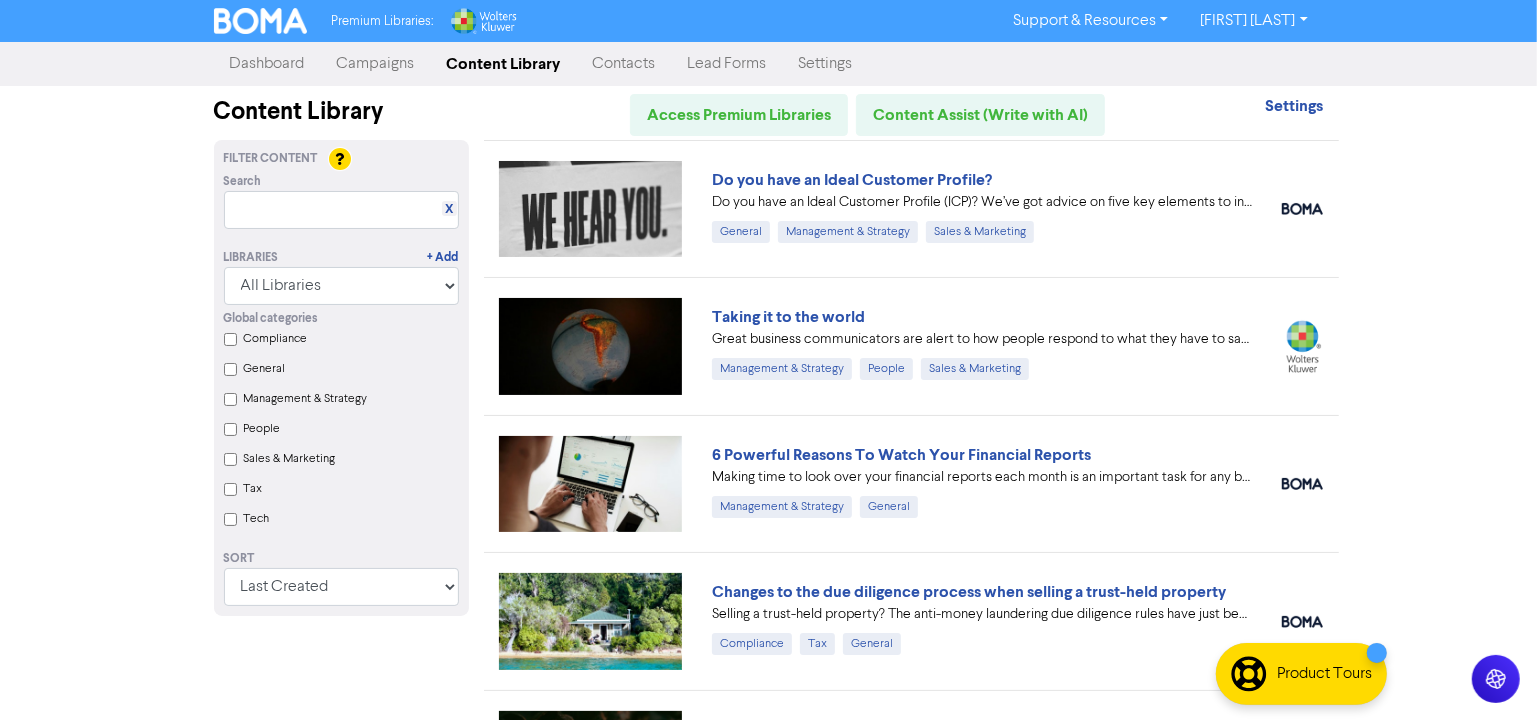 click on "Dashboard" at bounding box center [267, 64] 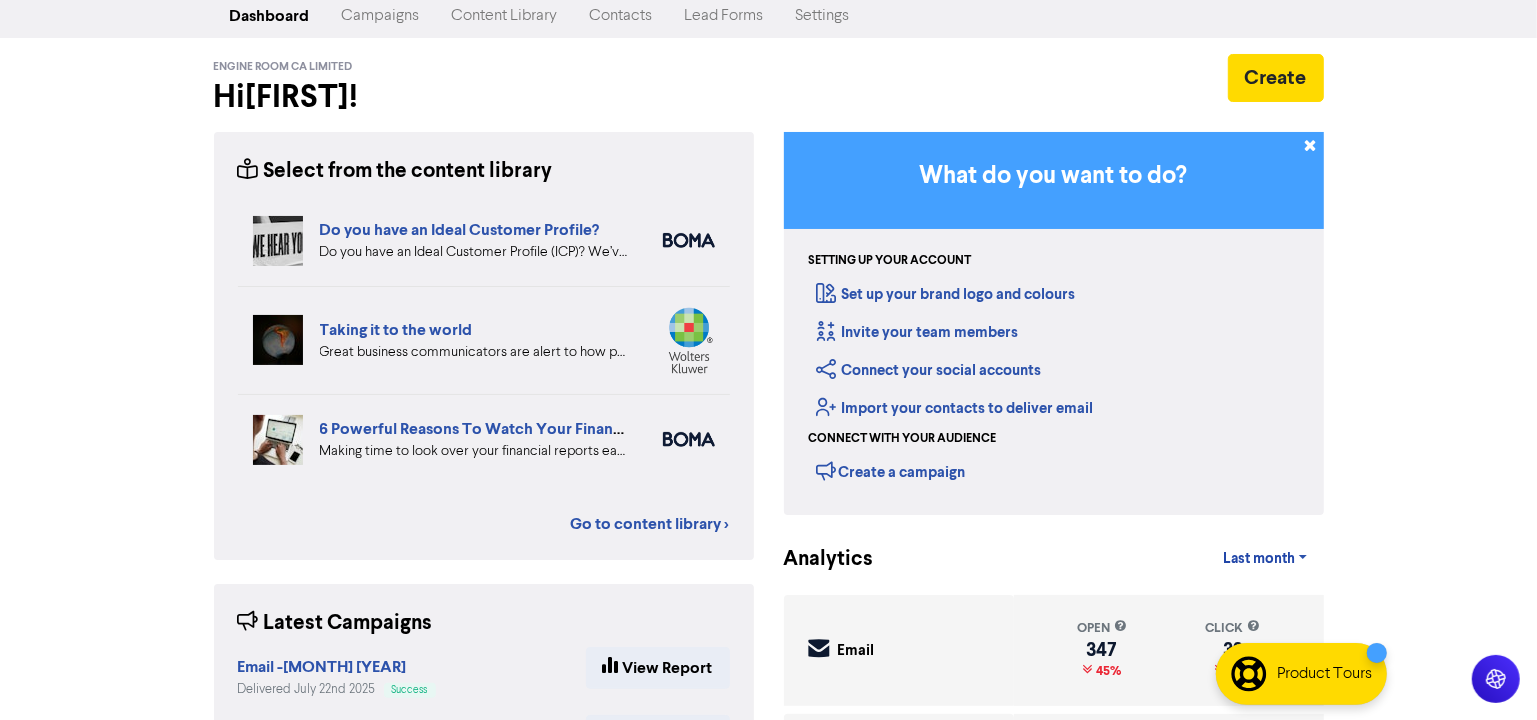 scroll, scrollTop: 0, scrollLeft: 0, axis: both 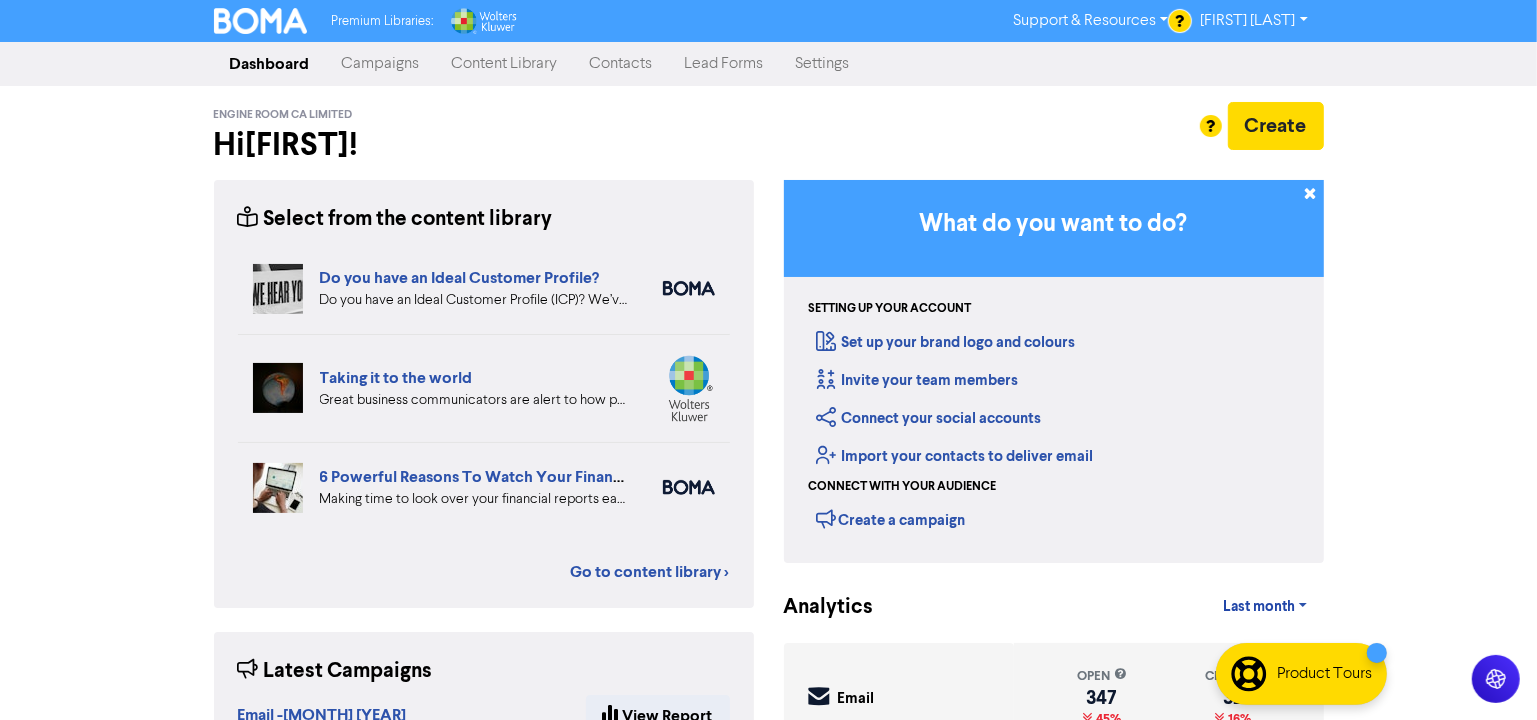 click on "Campaigns" at bounding box center (381, 64) 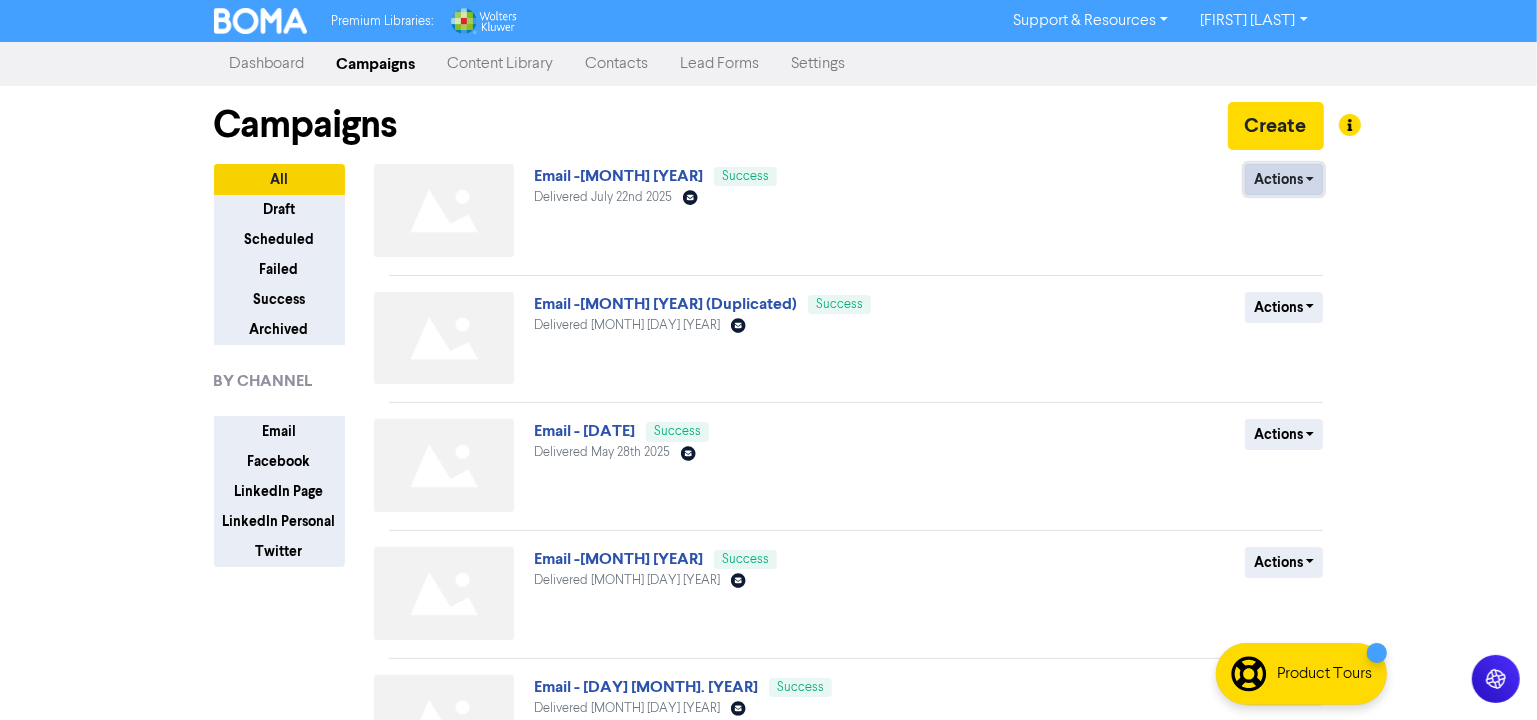 click on "Actions" at bounding box center (1284, 179) 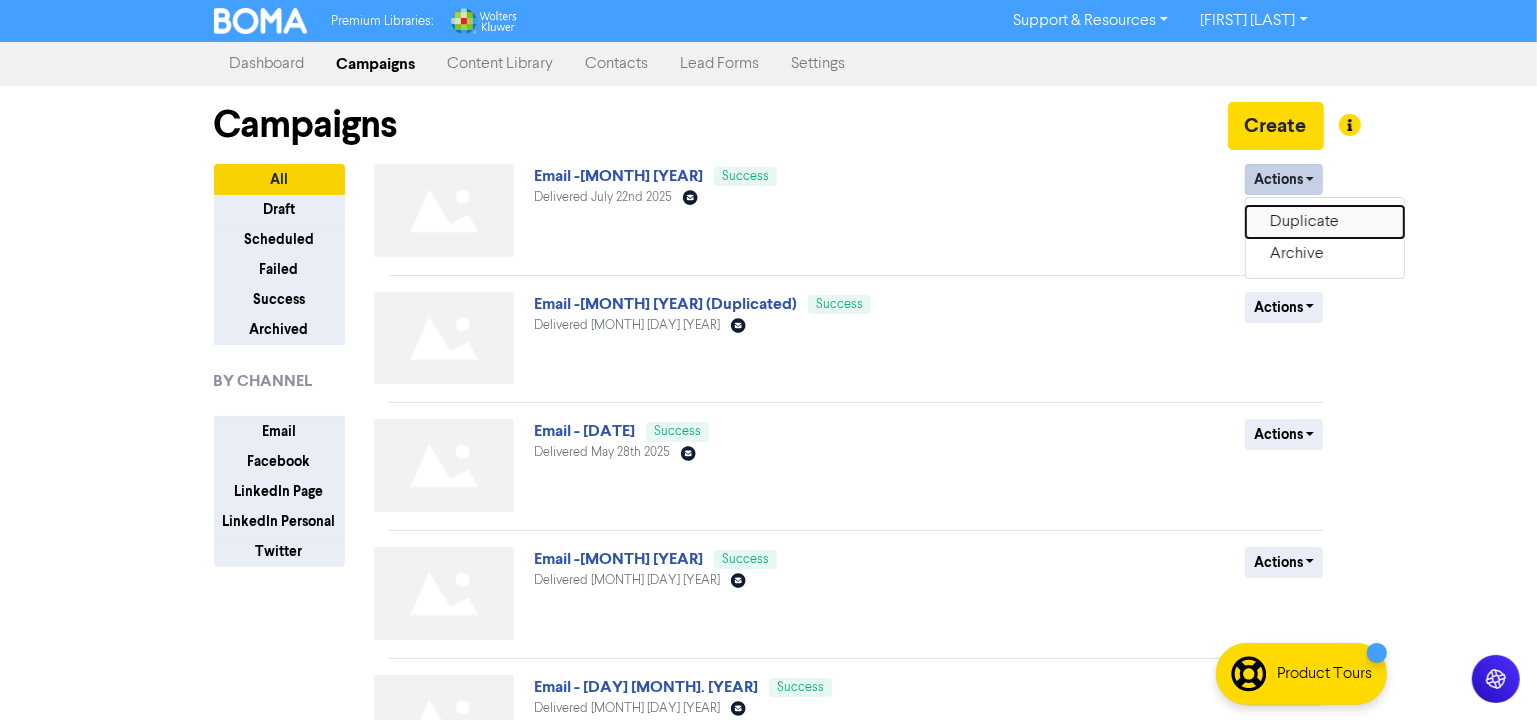 drag, startPoint x: 1333, startPoint y: 220, endPoint x: 1093, endPoint y: 162, distance: 246.90889 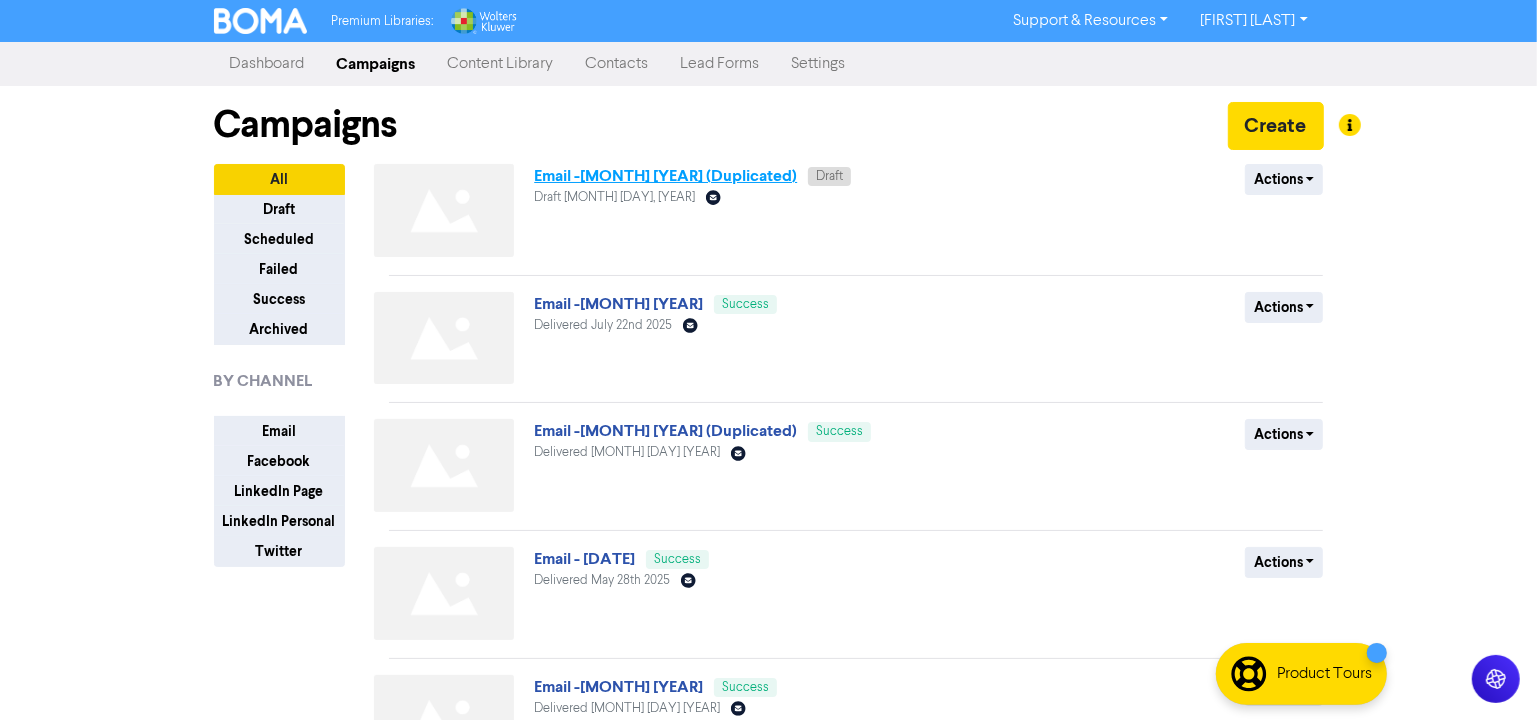 click on "Email -[MONTH] [YEAR] (Duplicated)" at bounding box center [665, 176] 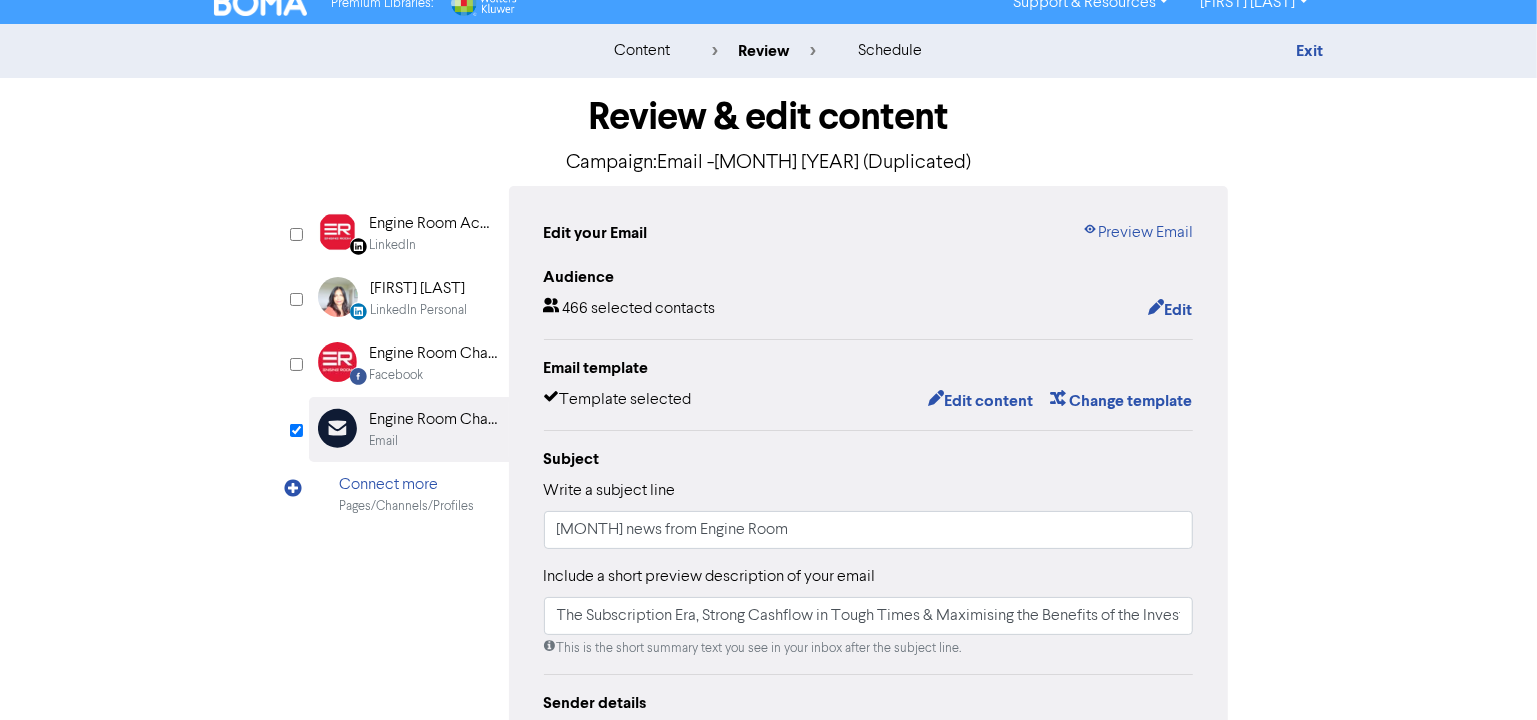 drag, startPoint x: 727, startPoint y: 556, endPoint x: 647, endPoint y: 523, distance: 86.53901 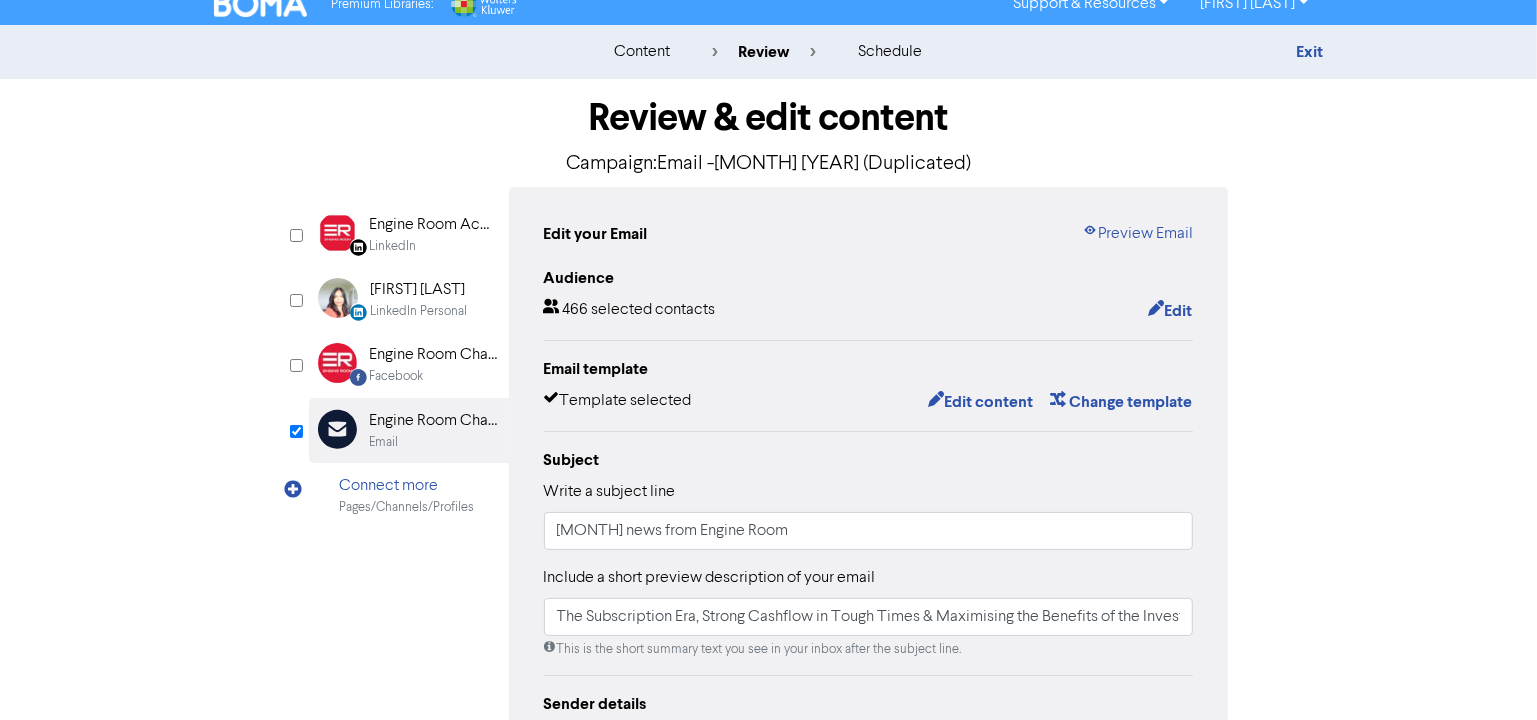 drag, startPoint x: 501, startPoint y: 520, endPoint x: 566, endPoint y: 521, distance: 65.00769 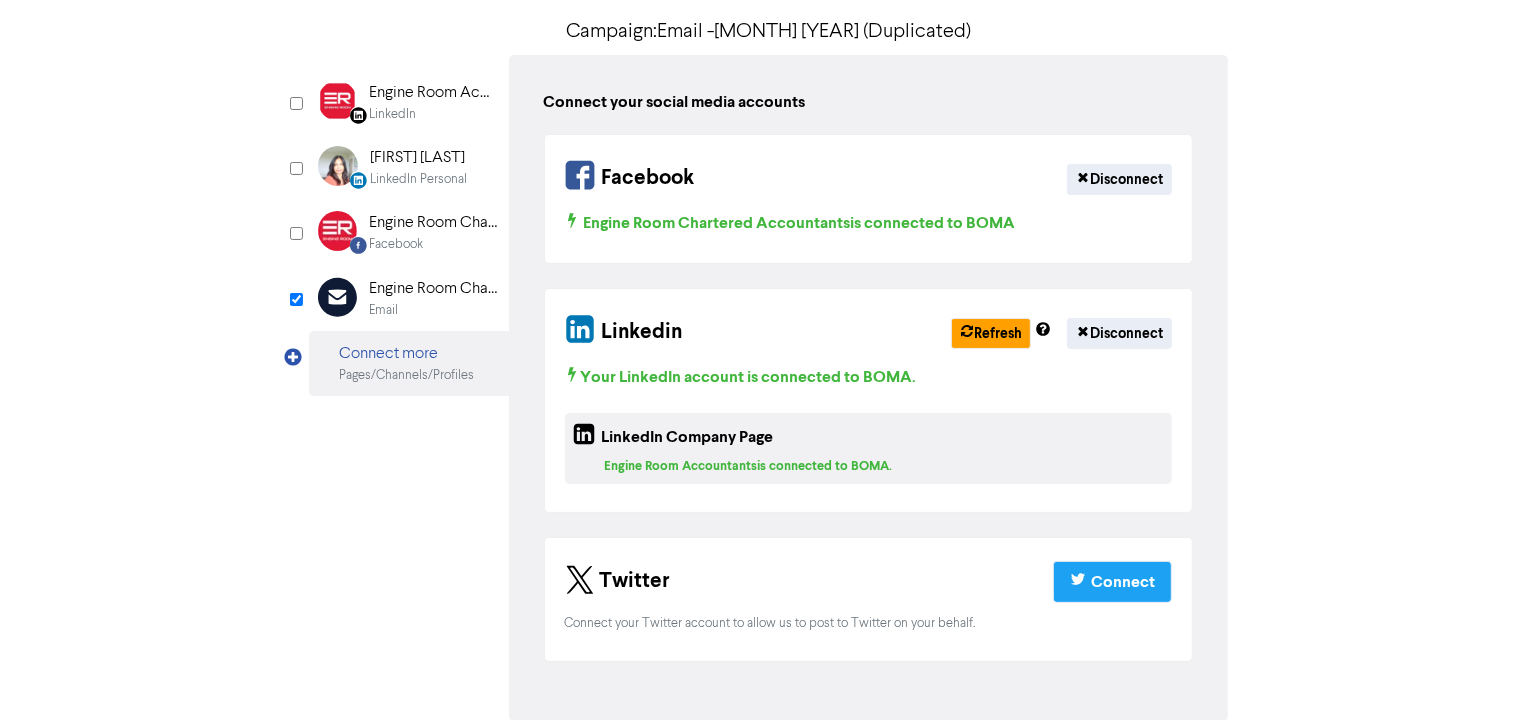 scroll, scrollTop: 240, scrollLeft: 0, axis: vertical 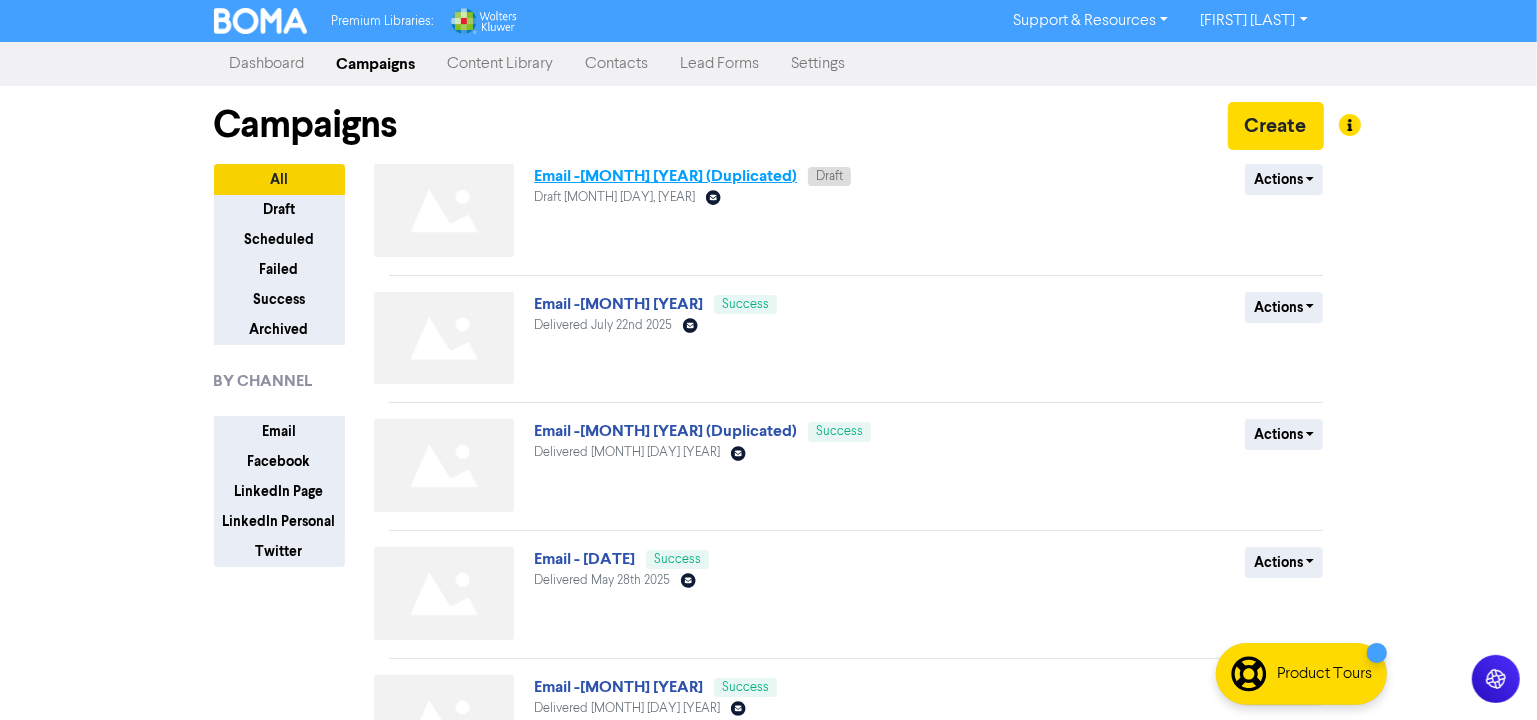click on "Email -[MONTH] [YEAR] (Duplicated)" at bounding box center [665, 176] 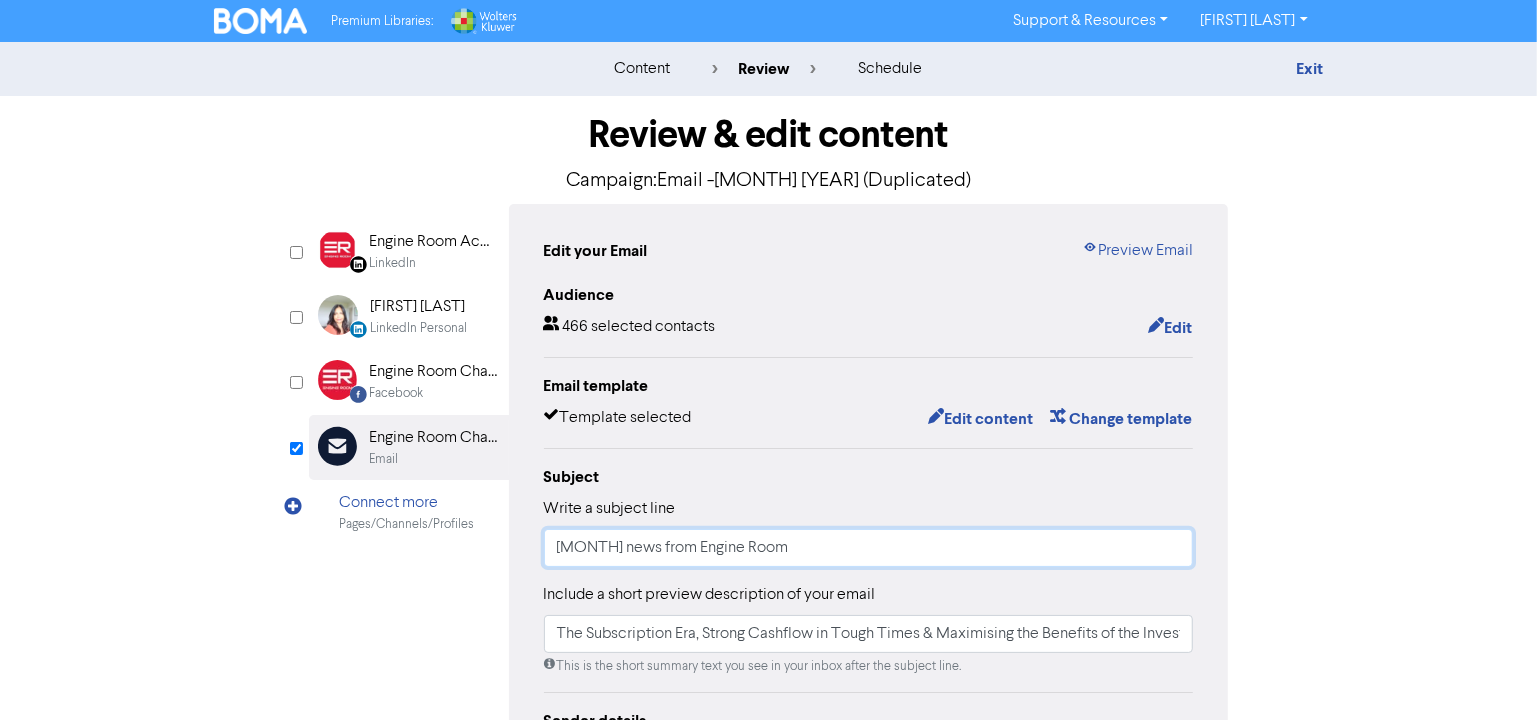 drag, startPoint x: 582, startPoint y: 545, endPoint x: 497, endPoint y: 530, distance: 86.313385 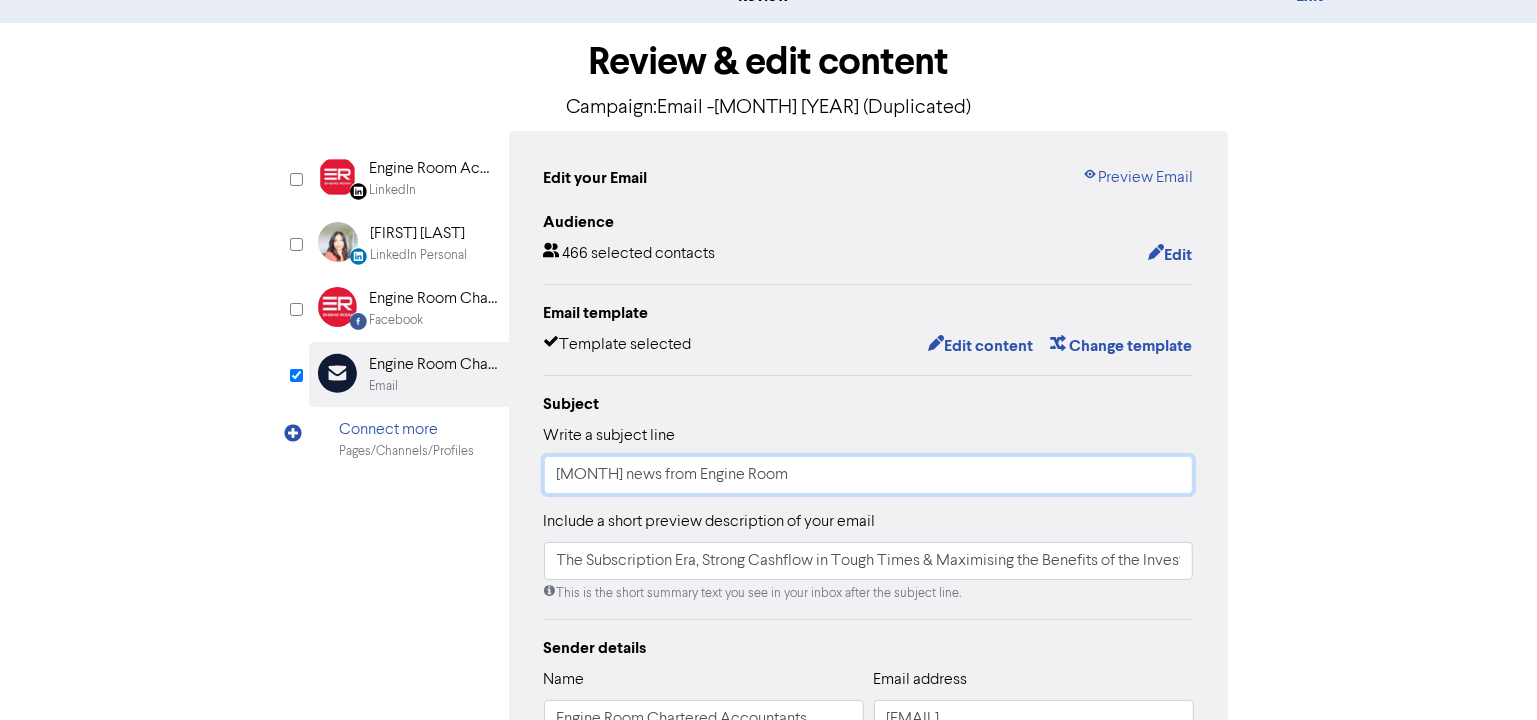 scroll, scrollTop: 78, scrollLeft: 0, axis: vertical 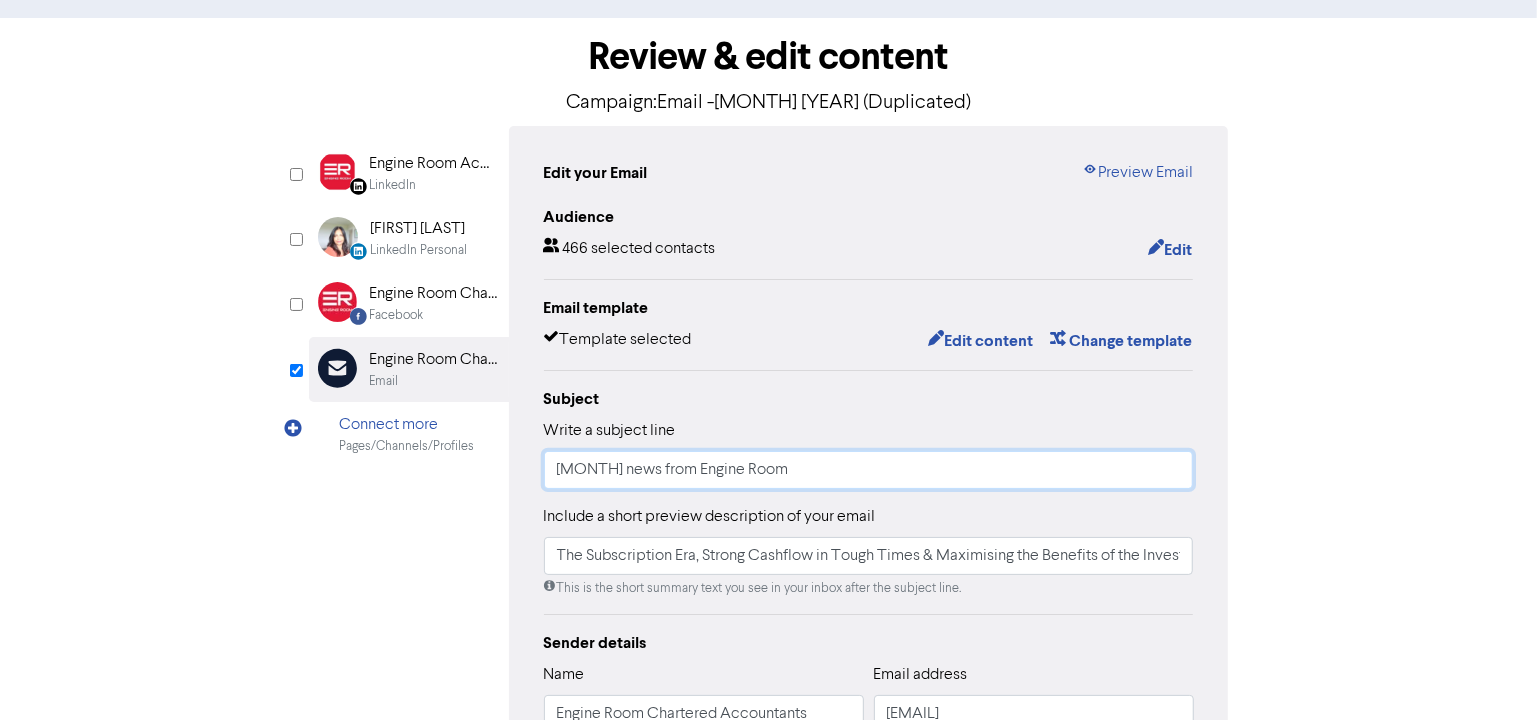 type on "[MONTH] news from Engine Room" 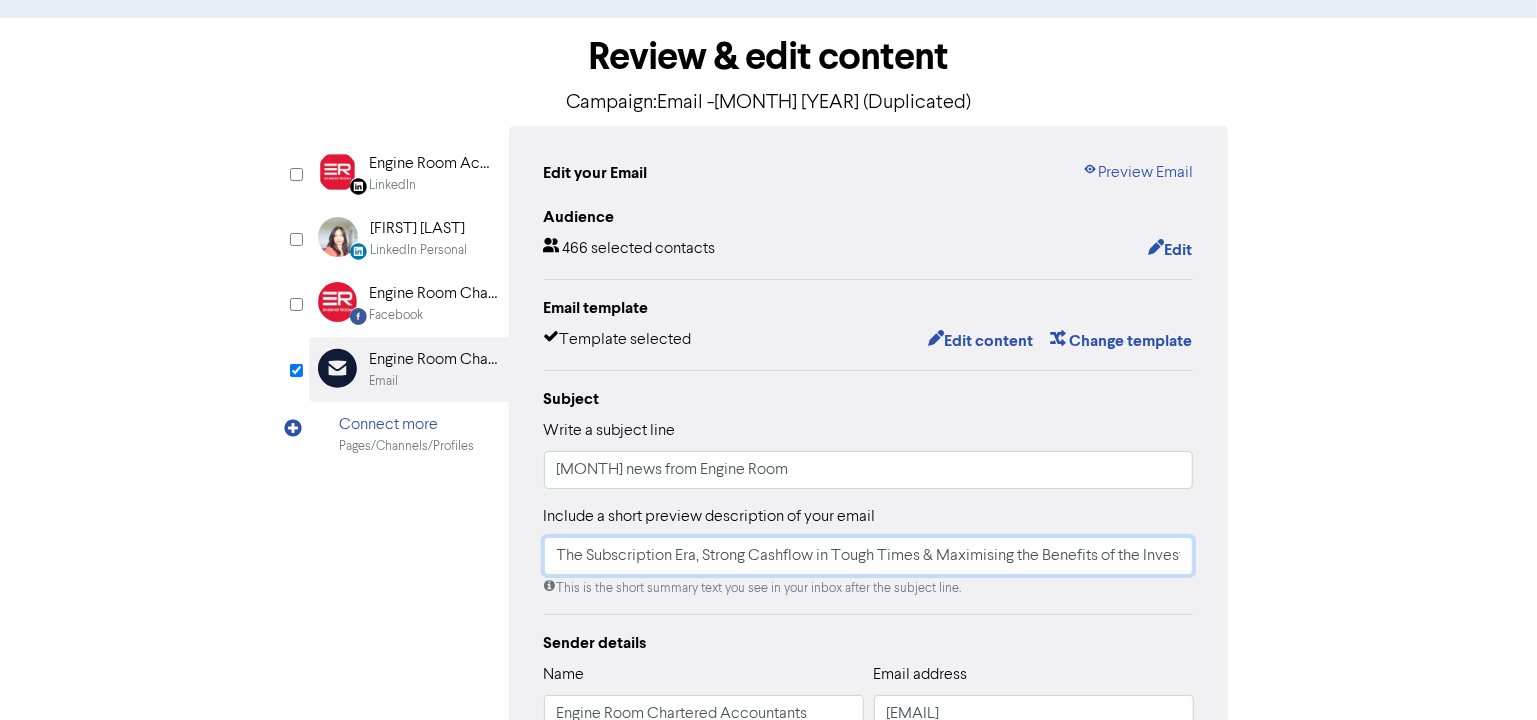 click on "The Subscription Era, Strong Cashflow in Tough Times & Maximising the Benefits of the Investment Boost" at bounding box center [869, 556] 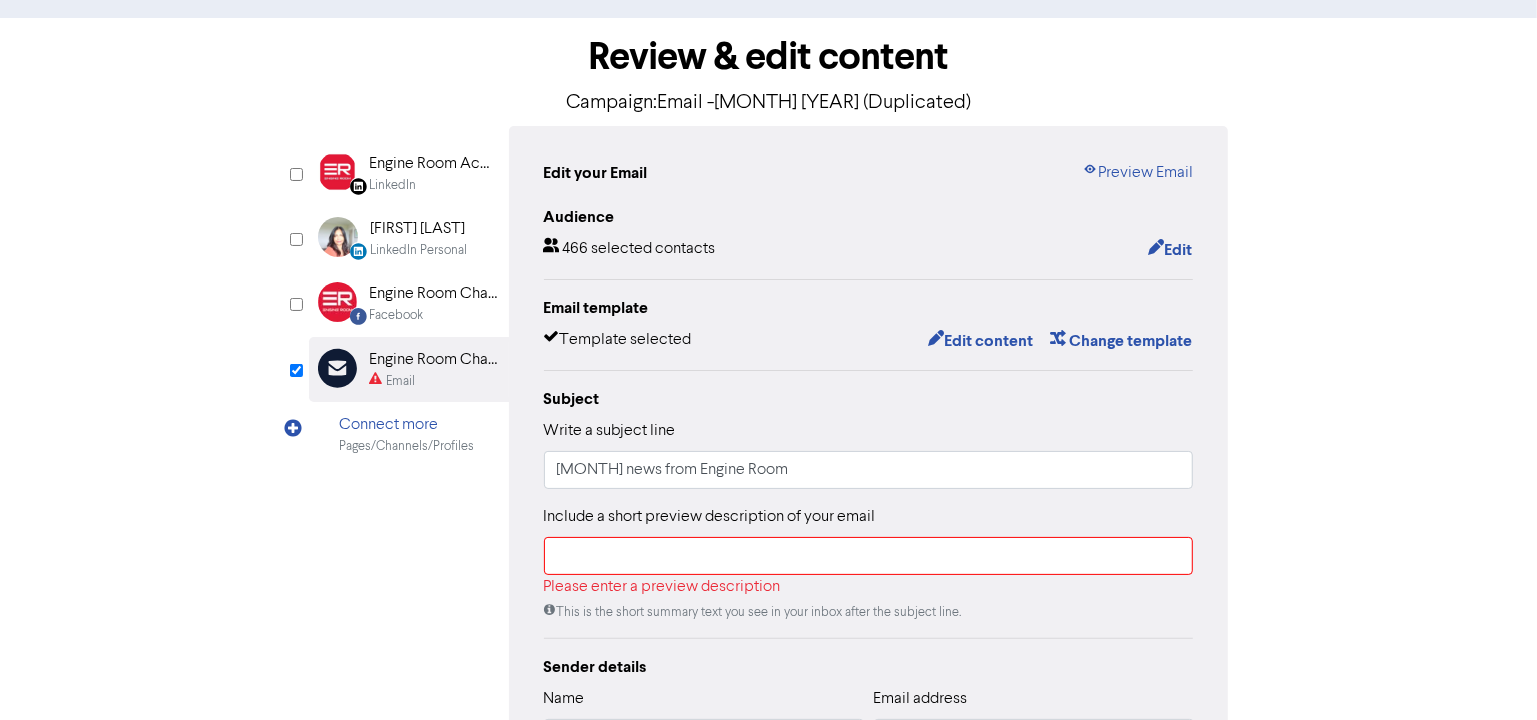 click on "LinkedIn Page
Created with Sketch.
Engine Room Accountants LinkedIn
LinkedIn Personal
Created with Sketch.
[FIRST] [LAST] LinkedIn Personal
Facebook
Created with Sketch.
Engine Room Chartered Accountants Facebook
Email
Created with Sketch.
Engine Room Chartered Accountants Email Connect more Pages/Channels/Profiles Linkedin is not active for this campaign Activate Linkedin Linkedin Personal is not active for this campaign Activate Linkedin Personal Facebook is not active for this campaign Activate Facebook Edit your Email  Audience" at bounding box center [769, 534] 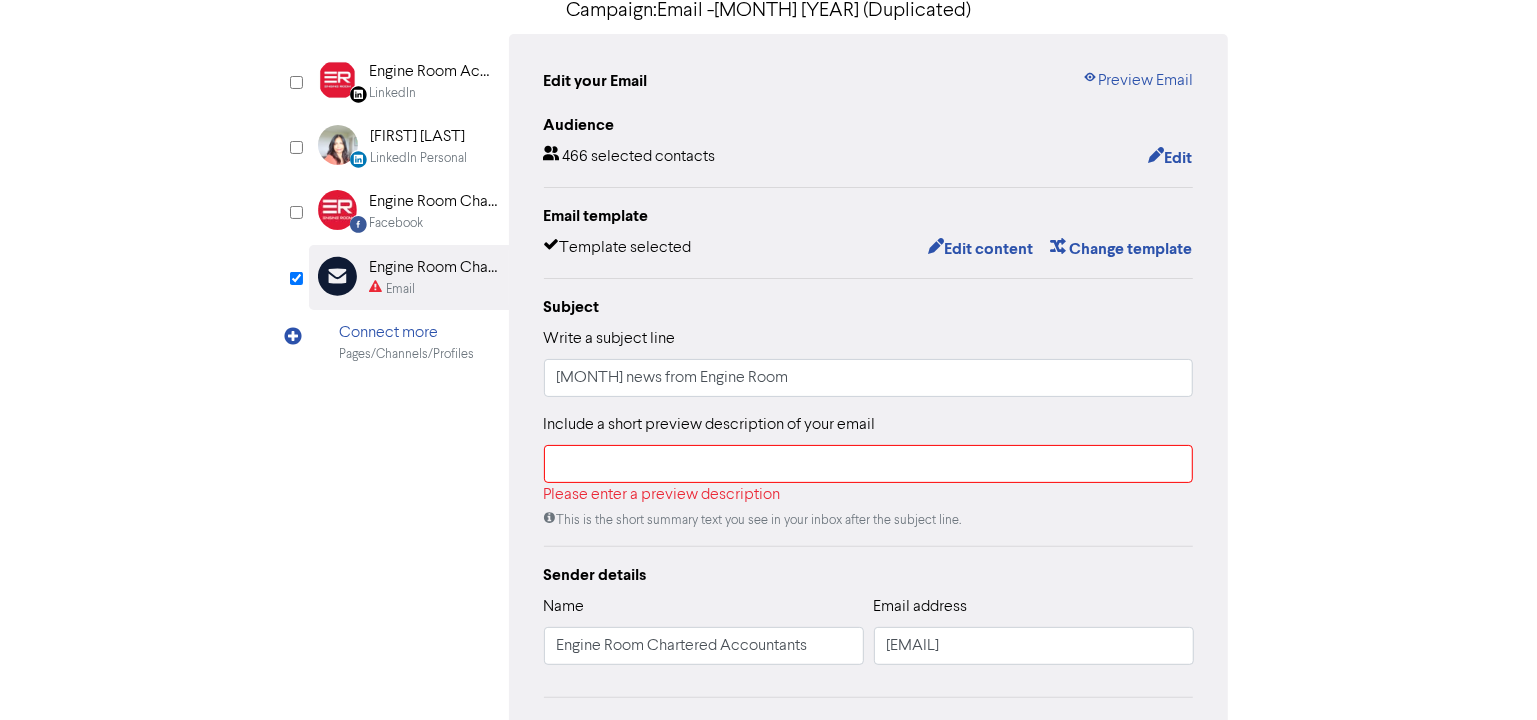 scroll, scrollTop: 175, scrollLeft: 0, axis: vertical 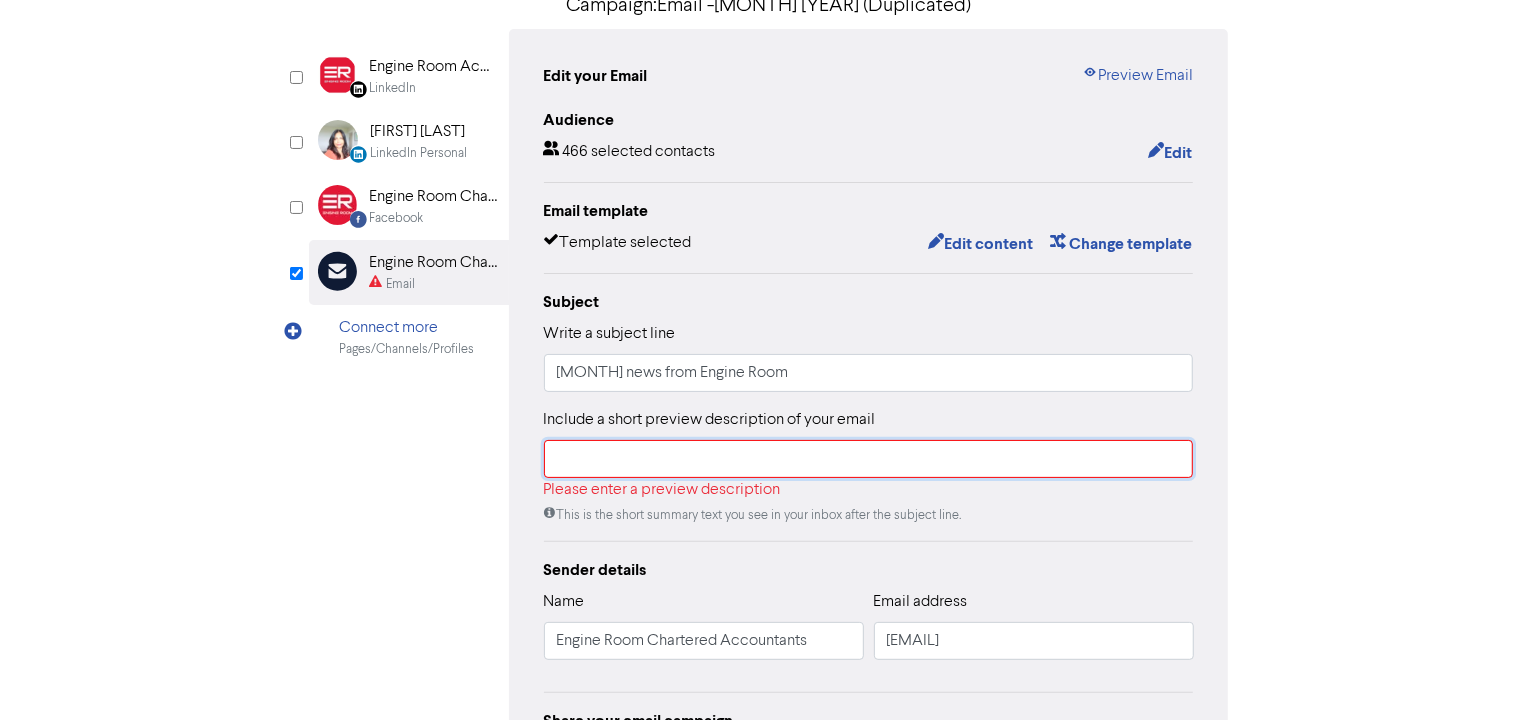 click at bounding box center (869, 459) 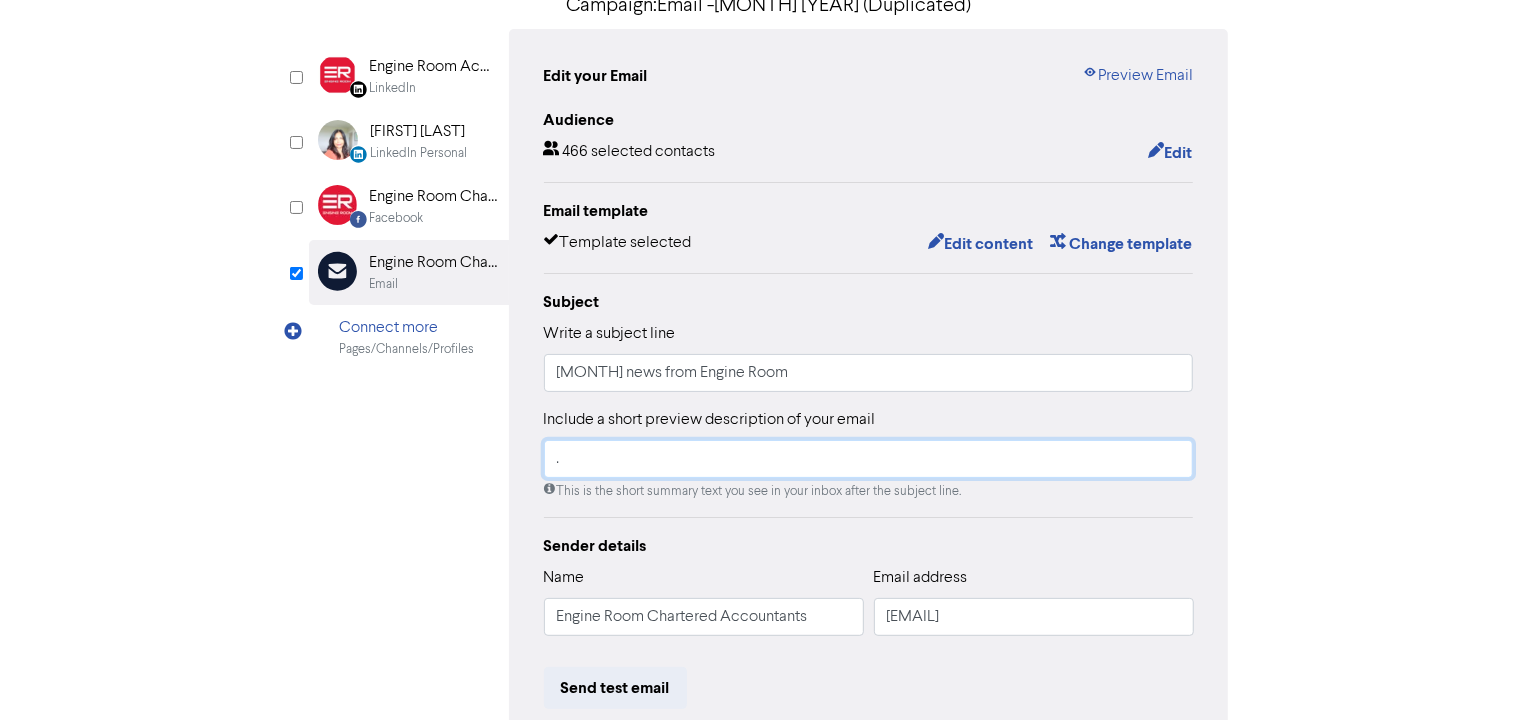 type on "." 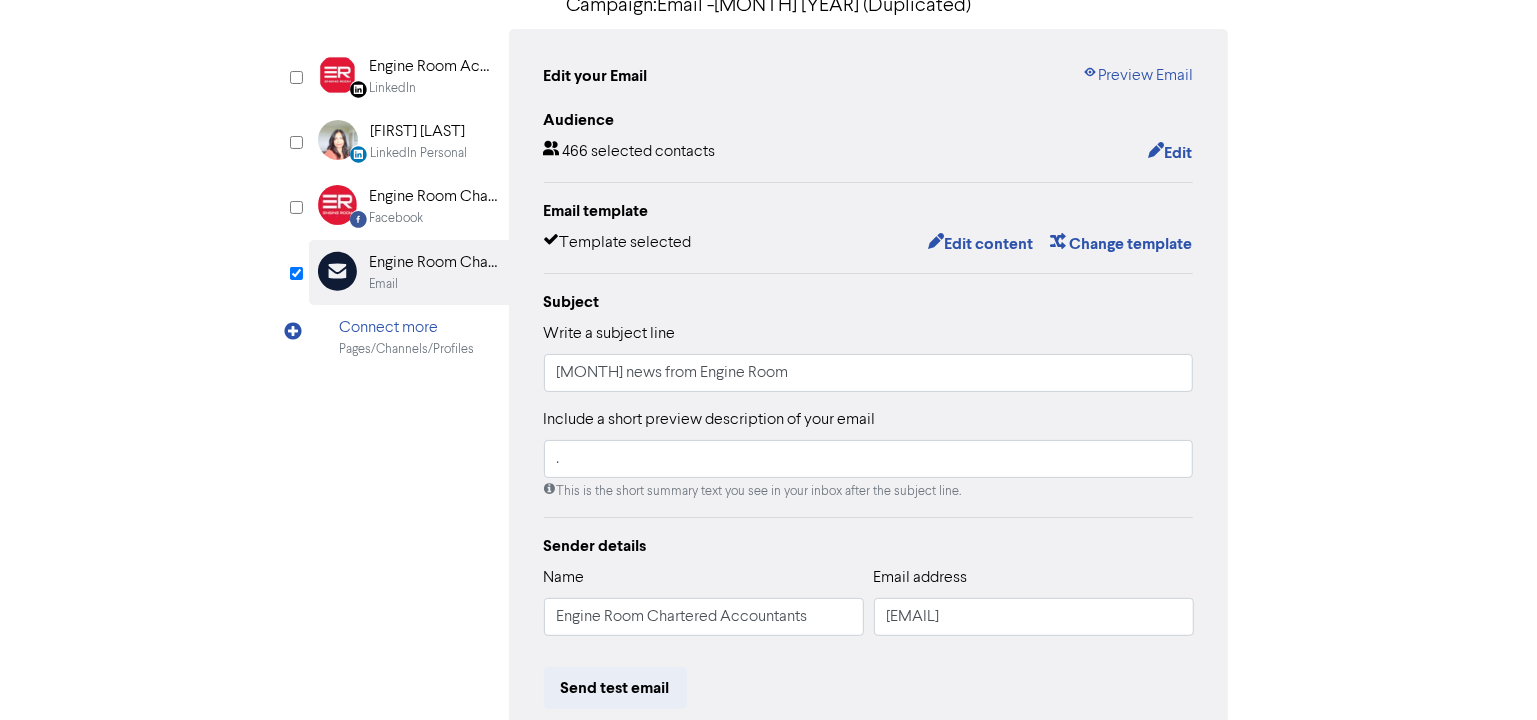 drag, startPoint x: 463, startPoint y: 499, endPoint x: 575, endPoint y: 503, distance: 112.0714 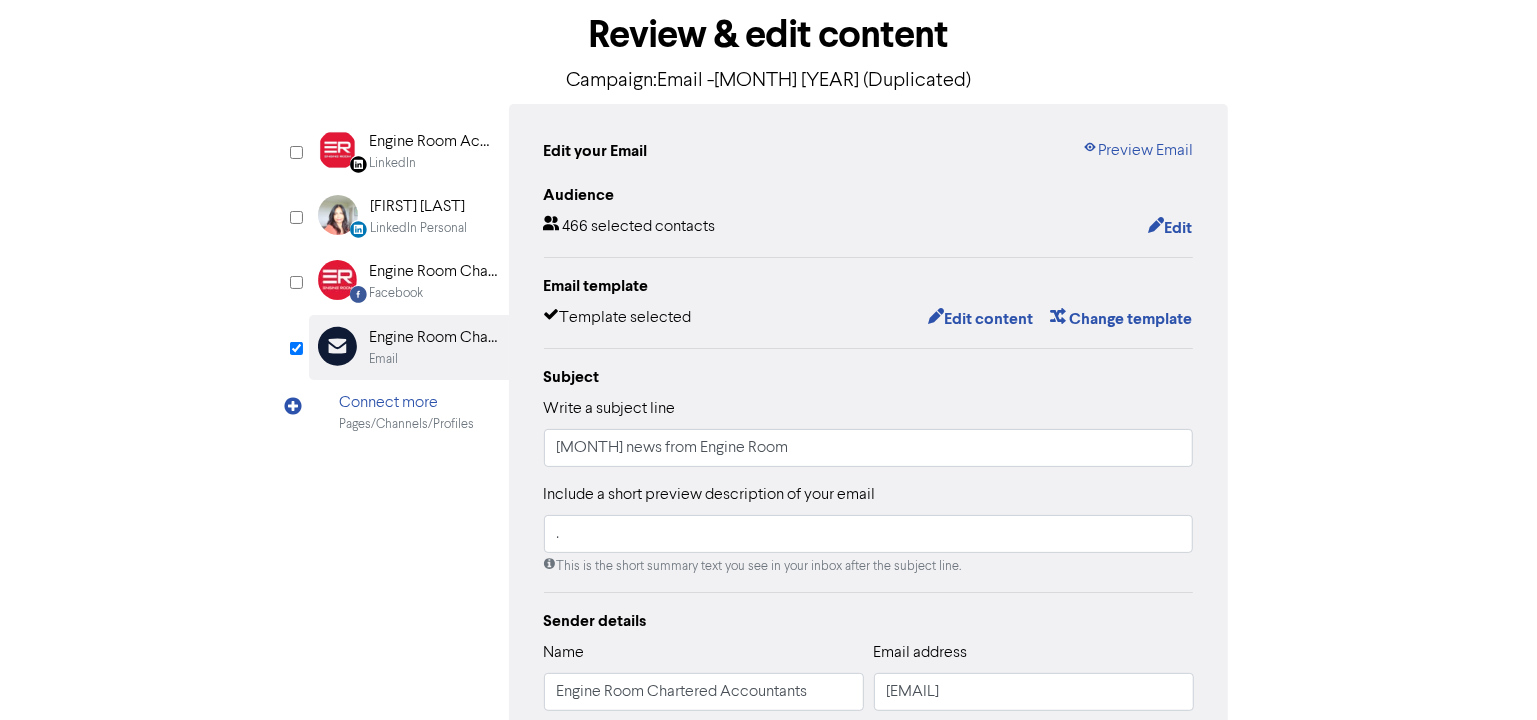 scroll, scrollTop: 0, scrollLeft: 0, axis: both 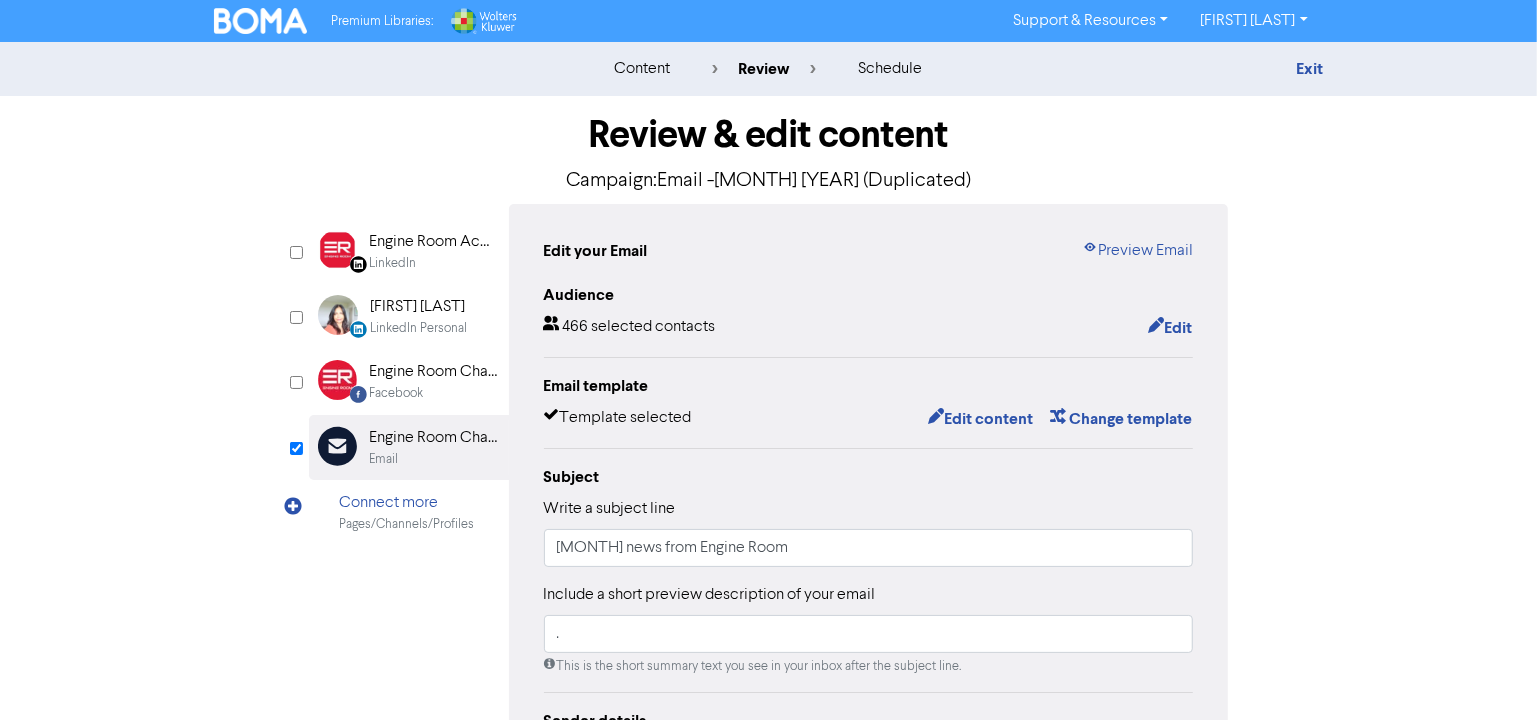 click on "Review & edit content Campaign:  Email -[MONTH] [YEAR]  (Duplicated)
LinkedIn Page
Created with Sketch.
Engine Room Accountants LinkedIn
LinkedIn Personal
Created with Sketch.
[FIRST] [LAST] LinkedIn Personal
Facebook
Created with Sketch.
Engine Room Chartered Accountants Facebook
Email
Created with Sketch.
Engine Room Chartered Accountants Email Connect more Pages/Channels/Profiles Linkedin is not active for this campaign Activate Linkedin Linkedin Personal is not active for this campaign Activate Linkedin Personal Audience" at bounding box center [769, 620] 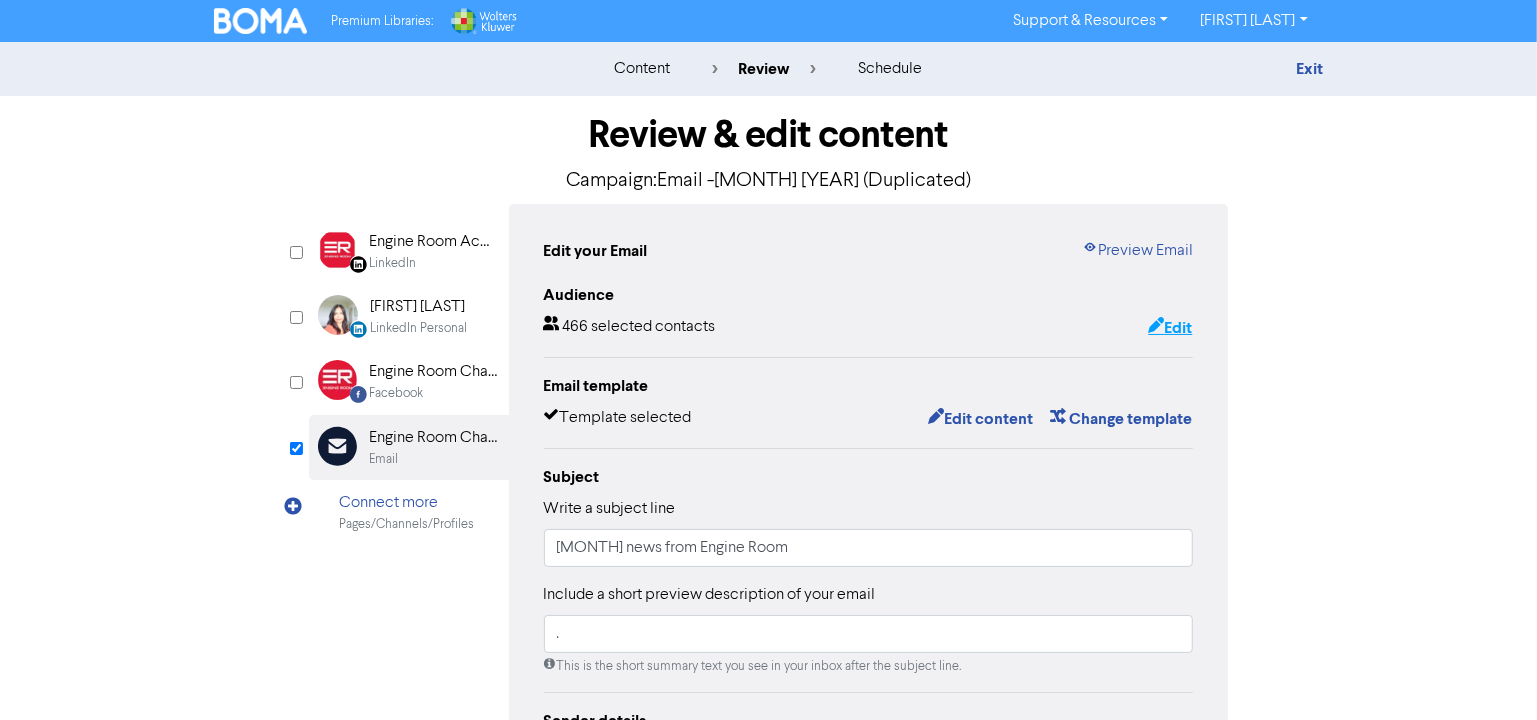click on "Edit" at bounding box center [1170, 328] 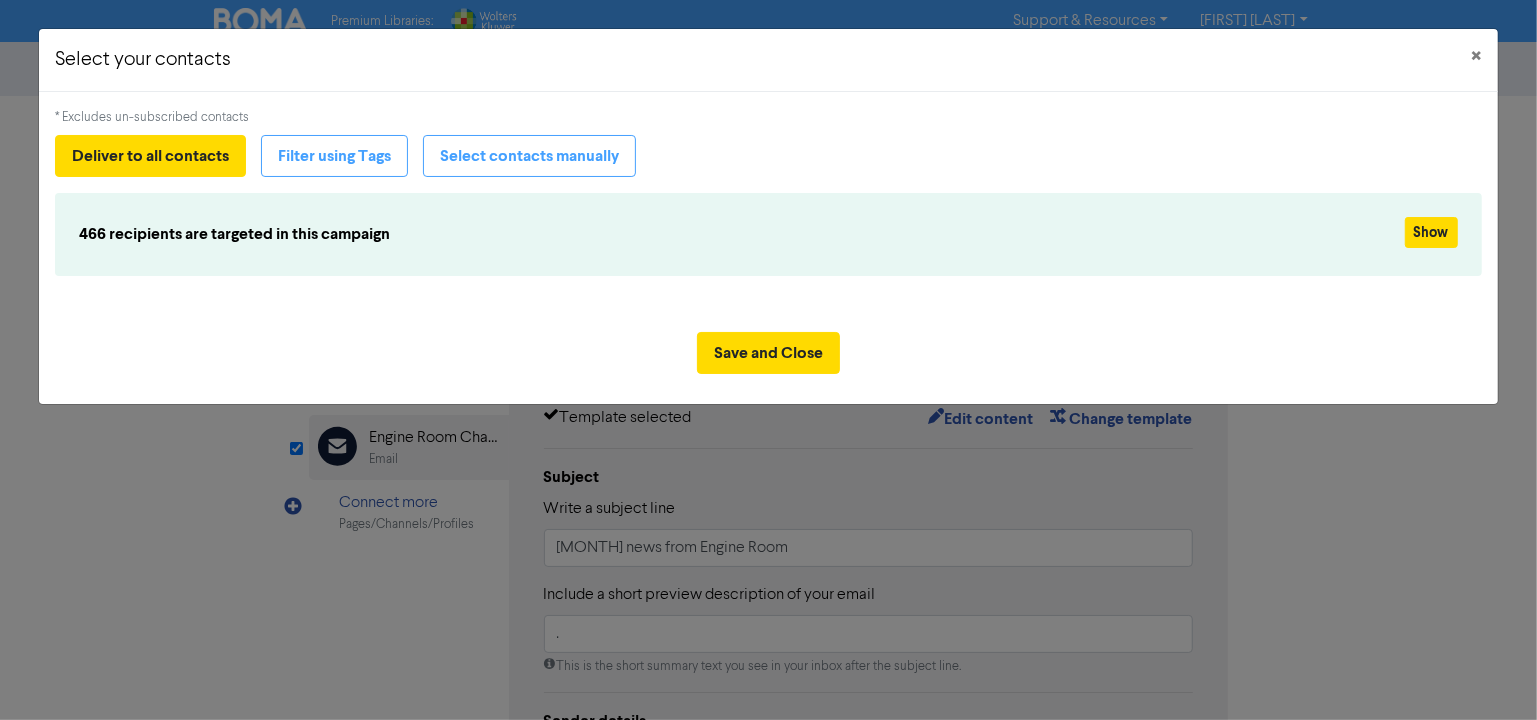 click on "Select your contacts × * Excludes un-subscribed contacts   Deliver to all contacts Filter using Tags Select contacts manually 466 recipients are targeted in this campaign Show Save and Close" at bounding box center [768, 360] 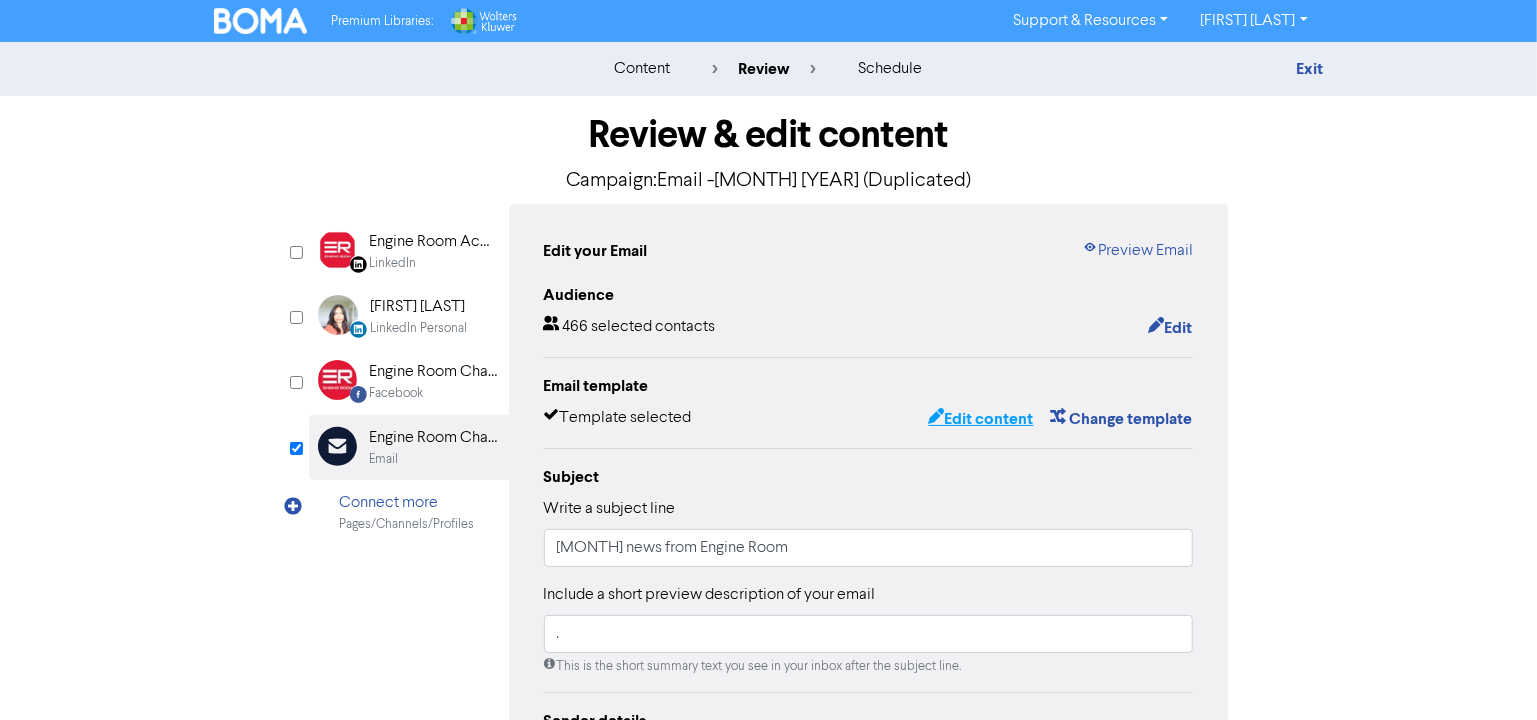 click on "Edit content" at bounding box center [980, 419] 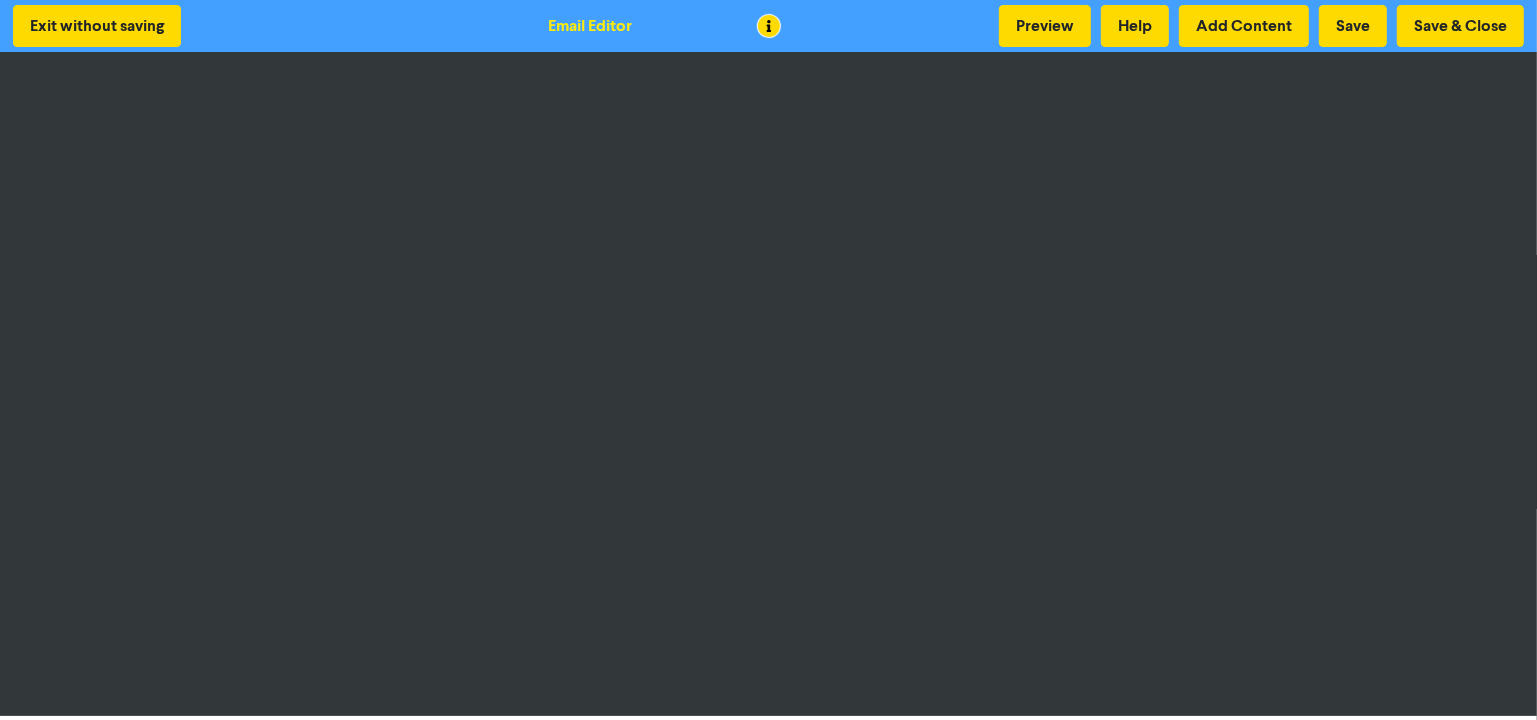 scroll, scrollTop: 4, scrollLeft: 0, axis: vertical 